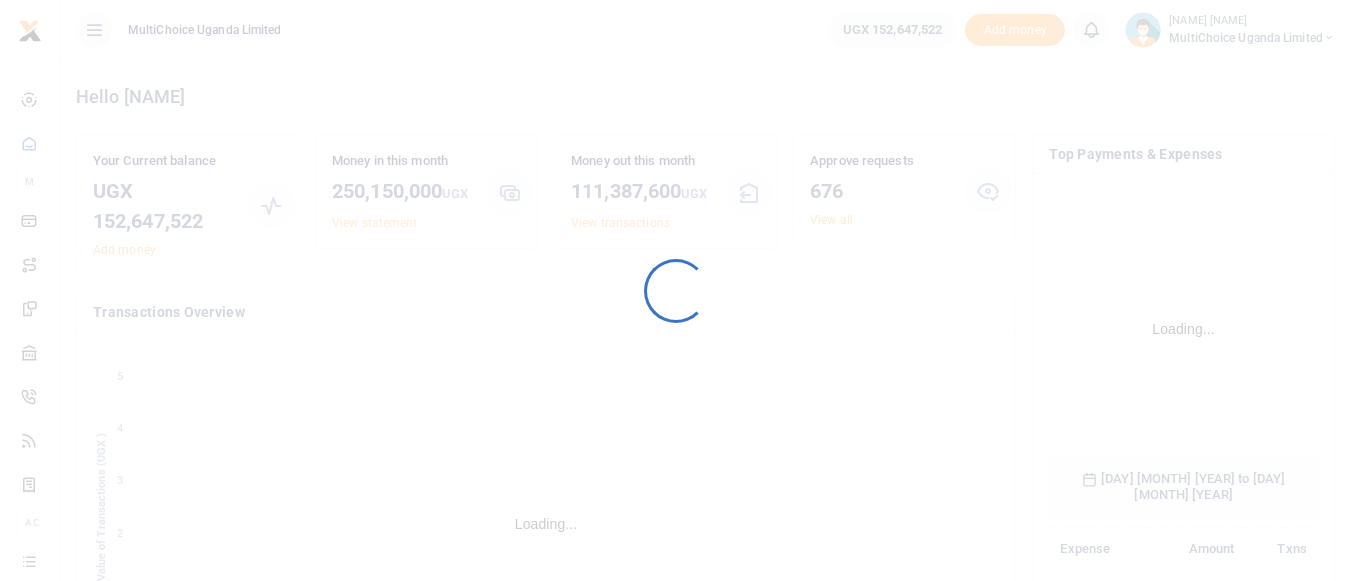 scroll, scrollTop: 0, scrollLeft: 0, axis: both 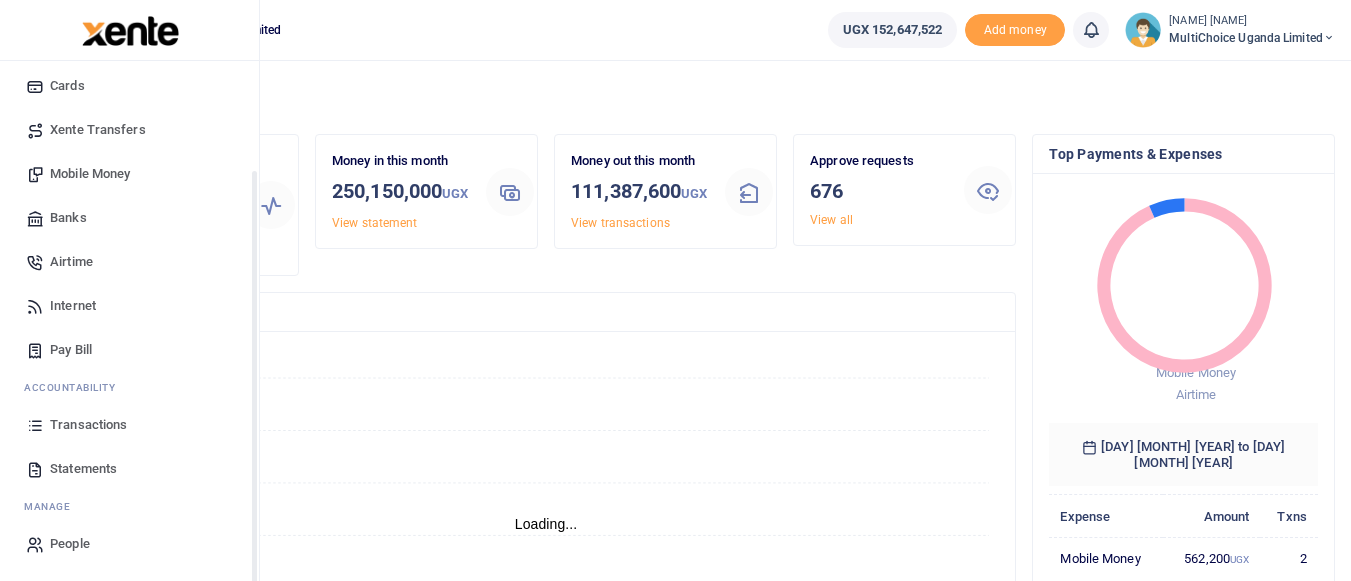 click on "Transactions" at bounding box center (88, 425) 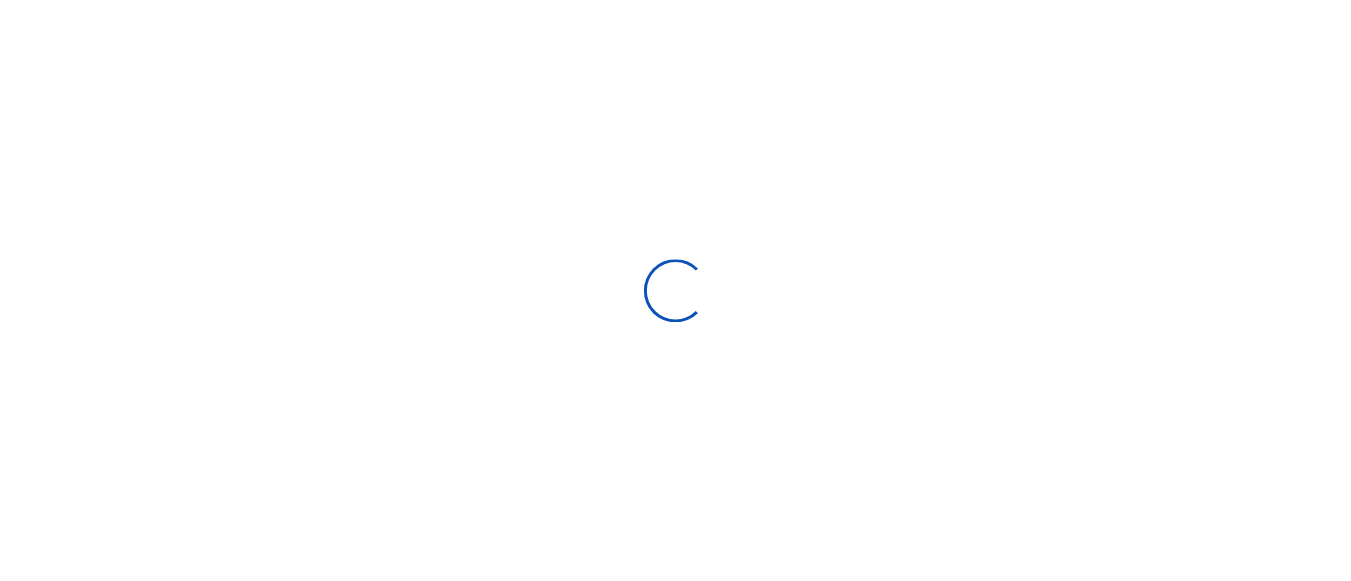 scroll, scrollTop: 0, scrollLeft: 0, axis: both 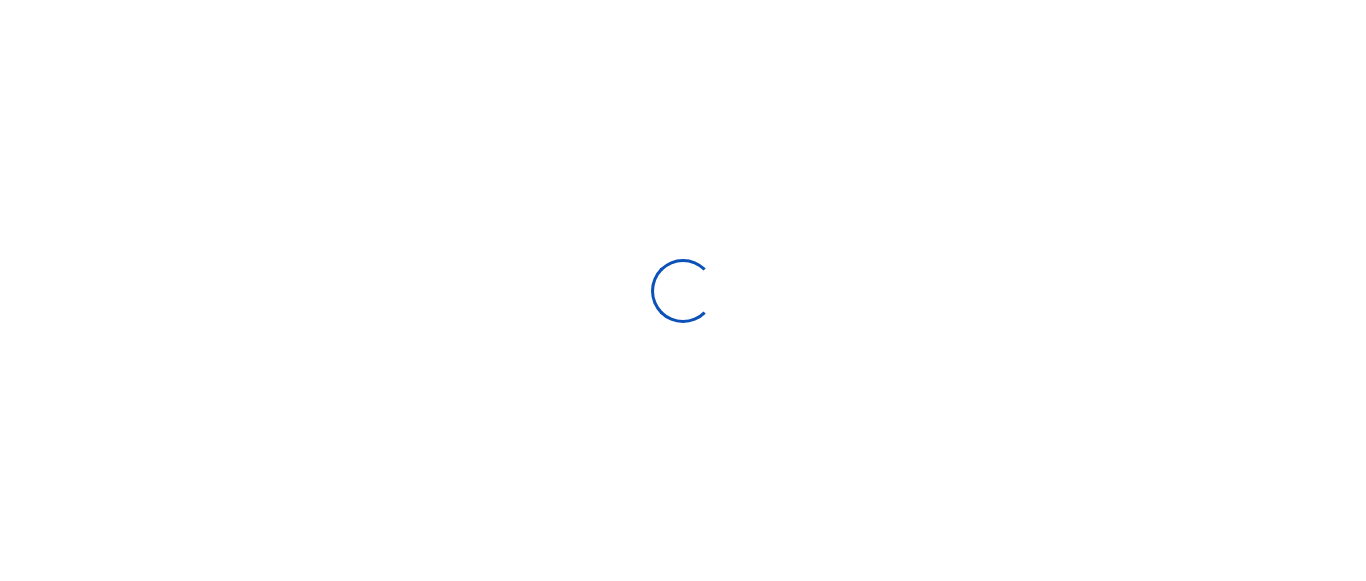 select 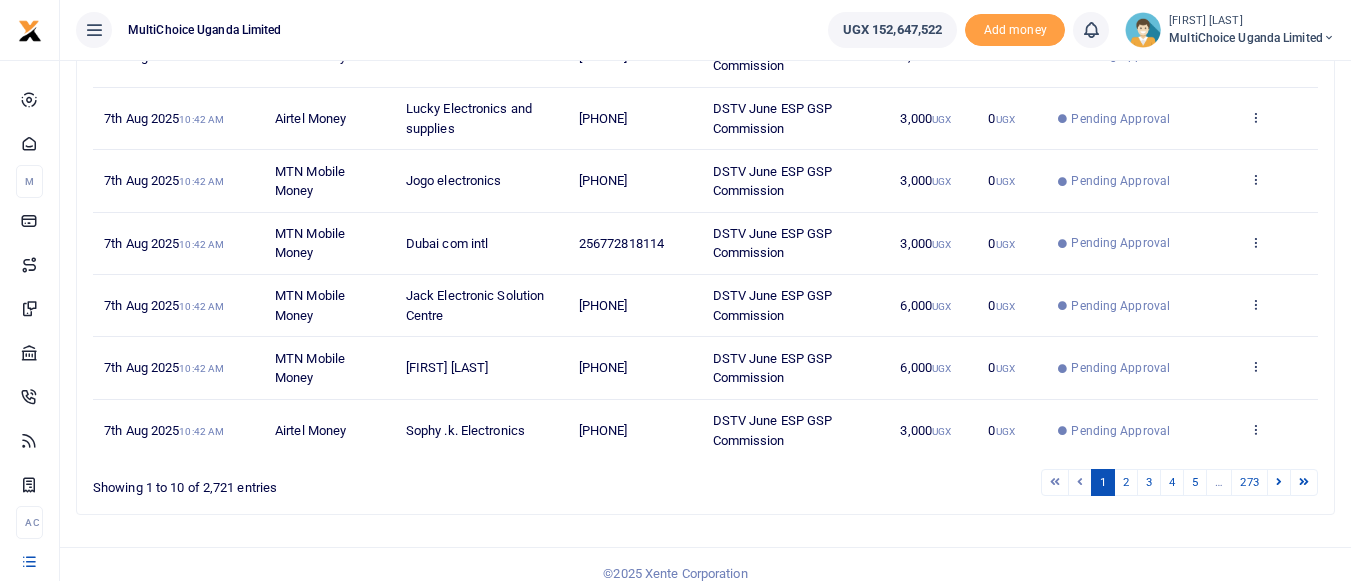 scroll, scrollTop: 553, scrollLeft: 0, axis: vertical 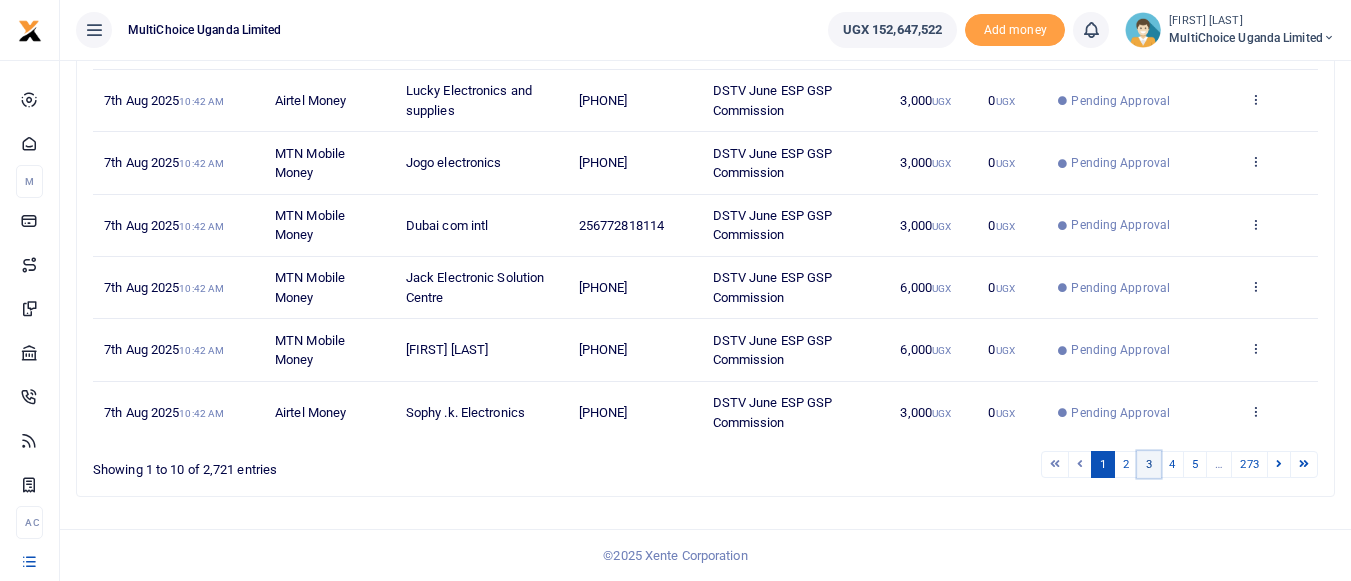 click on "3" at bounding box center [1149, 464] 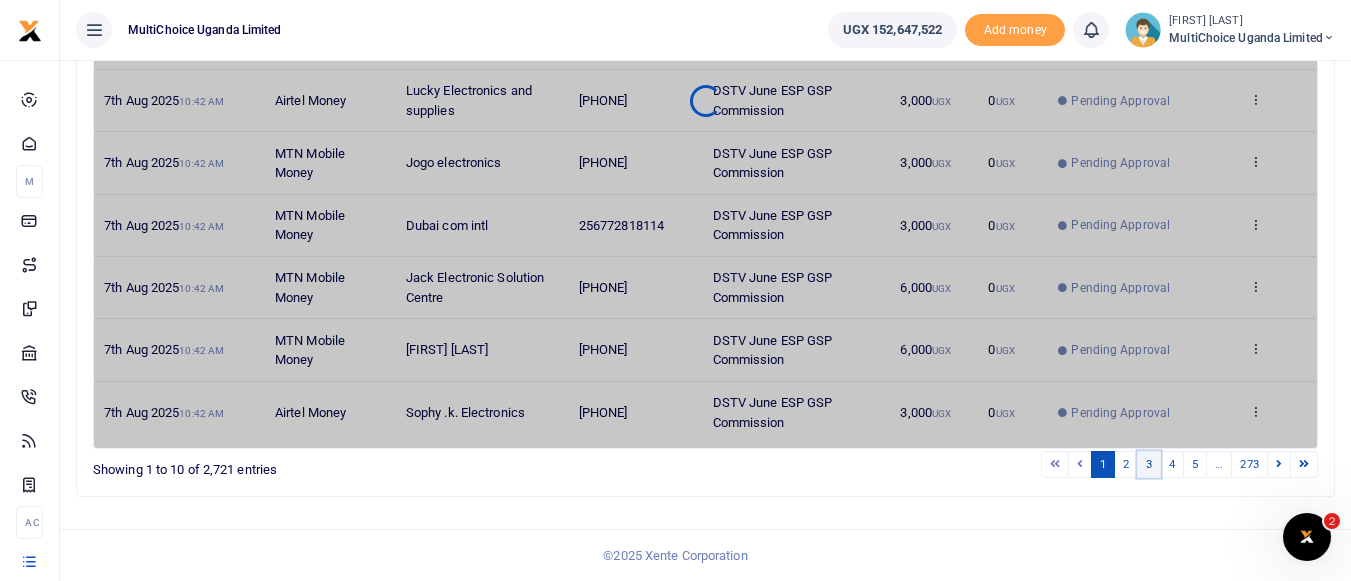 scroll, scrollTop: 0, scrollLeft: 0, axis: both 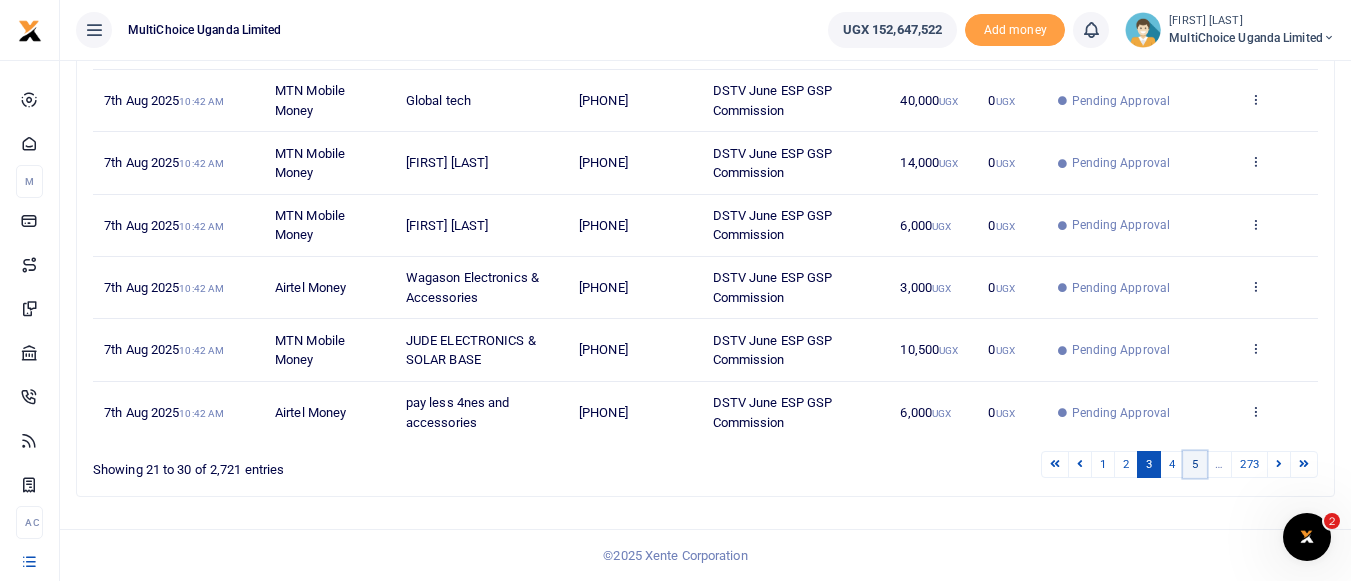 click on "5" at bounding box center (1195, 464) 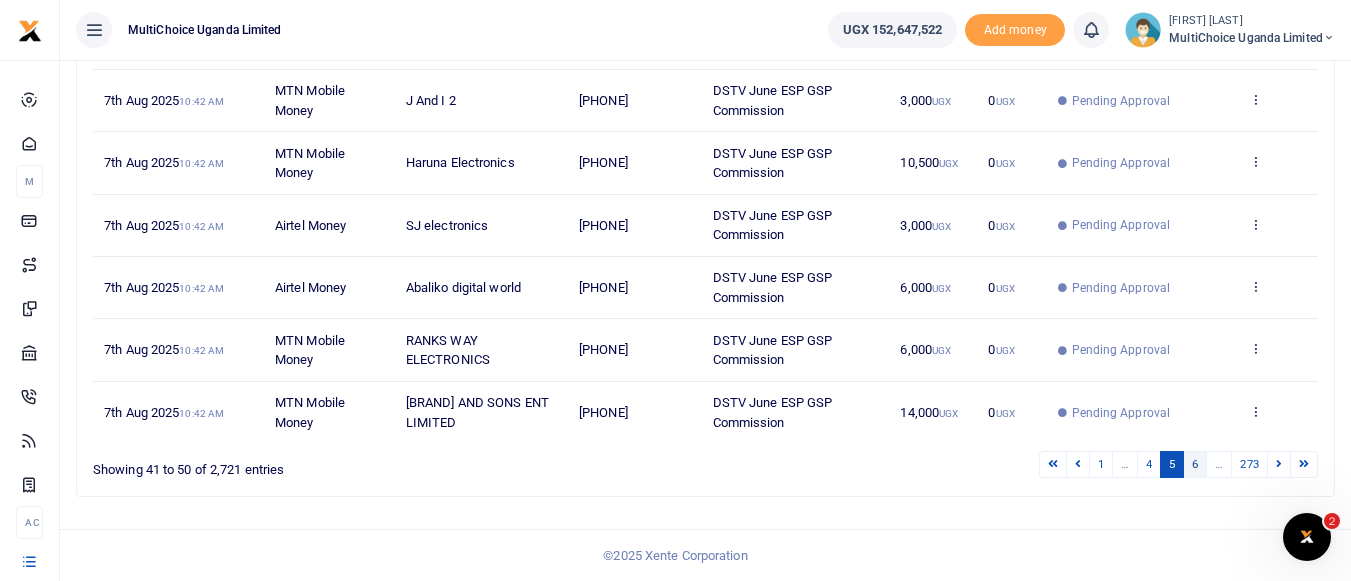 click on "6" at bounding box center [1195, 464] 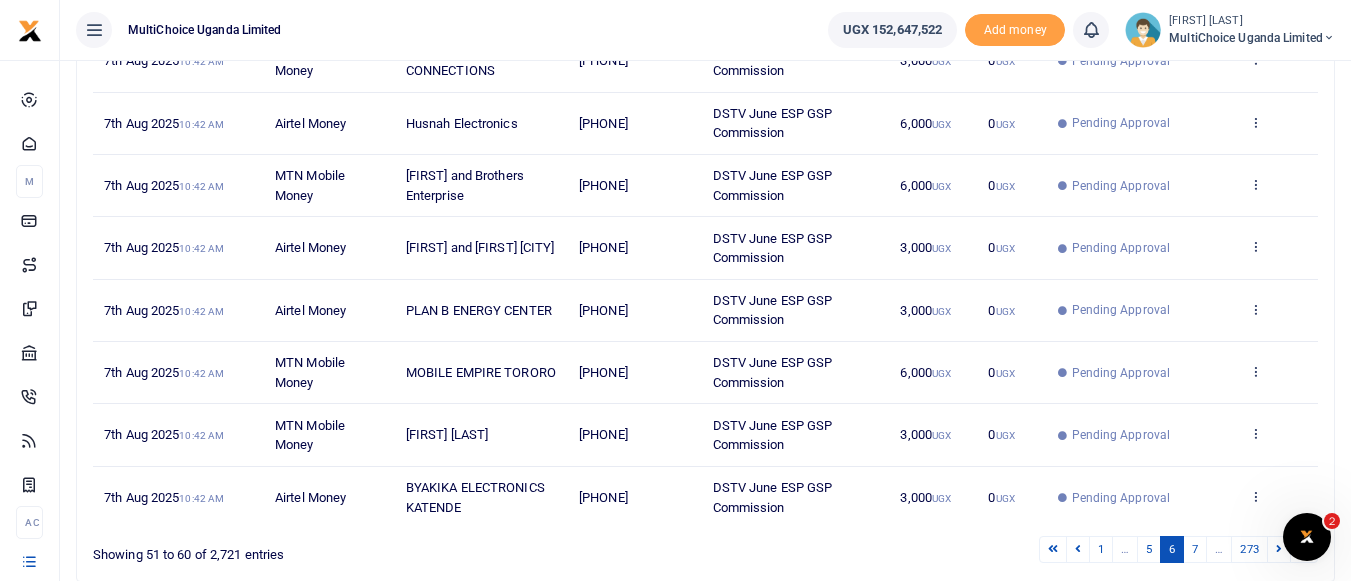 scroll, scrollTop: 553, scrollLeft: 0, axis: vertical 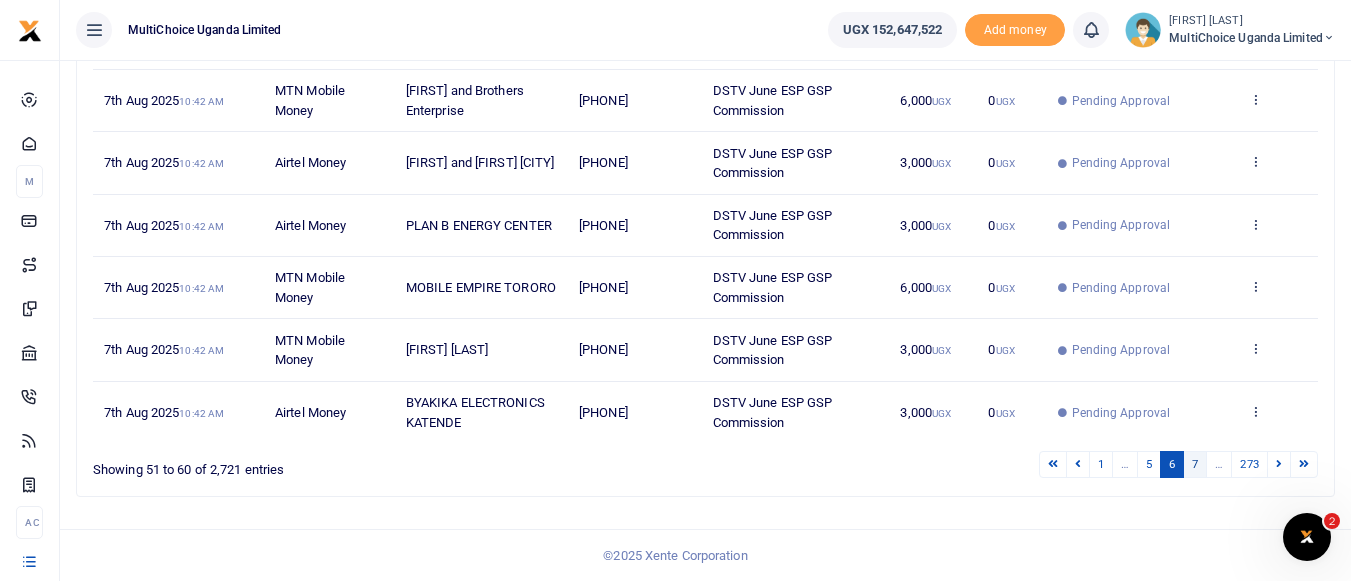click on "7" at bounding box center [1195, 464] 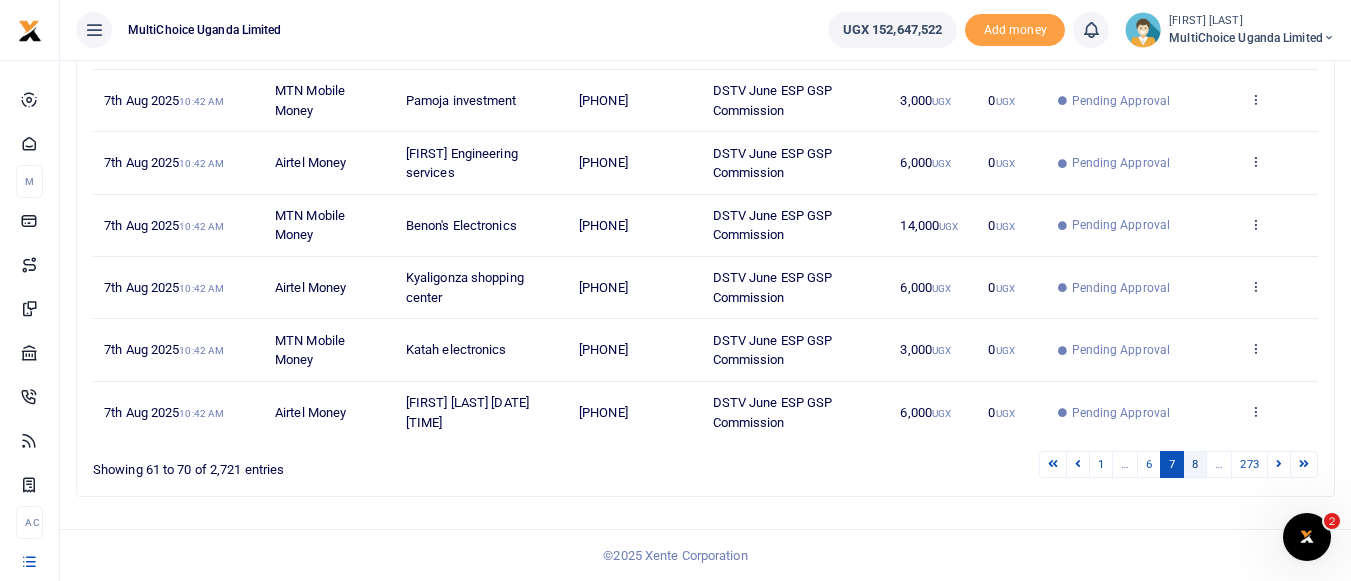 click on "8" at bounding box center [1195, 464] 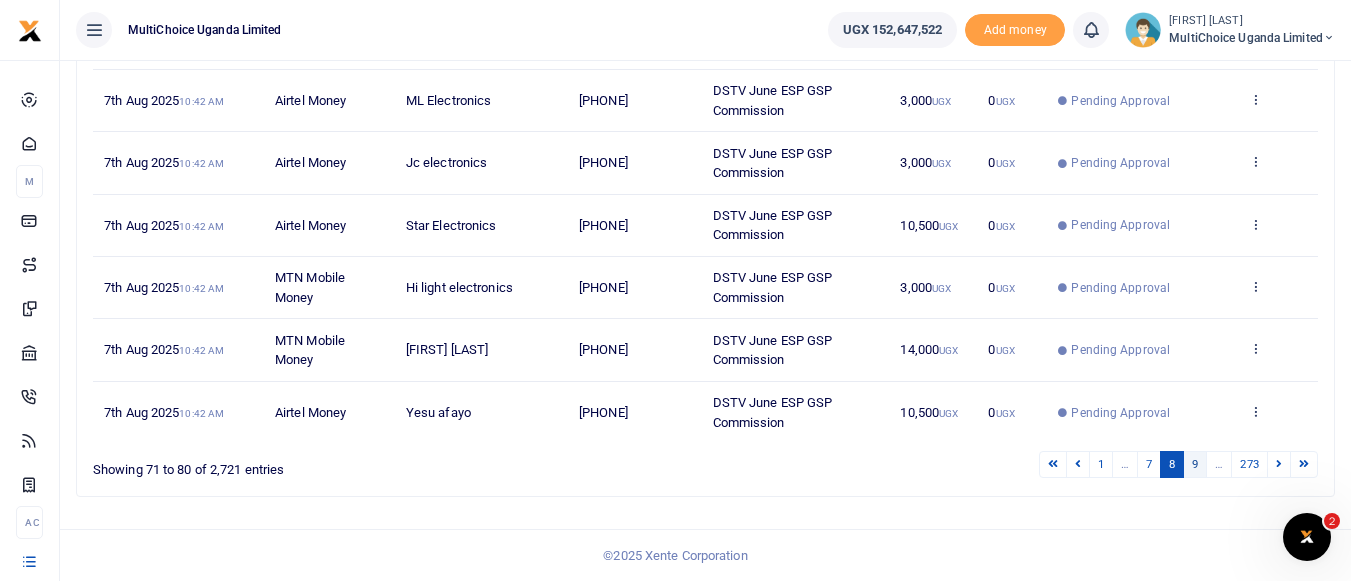 click on "9" at bounding box center [1195, 464] 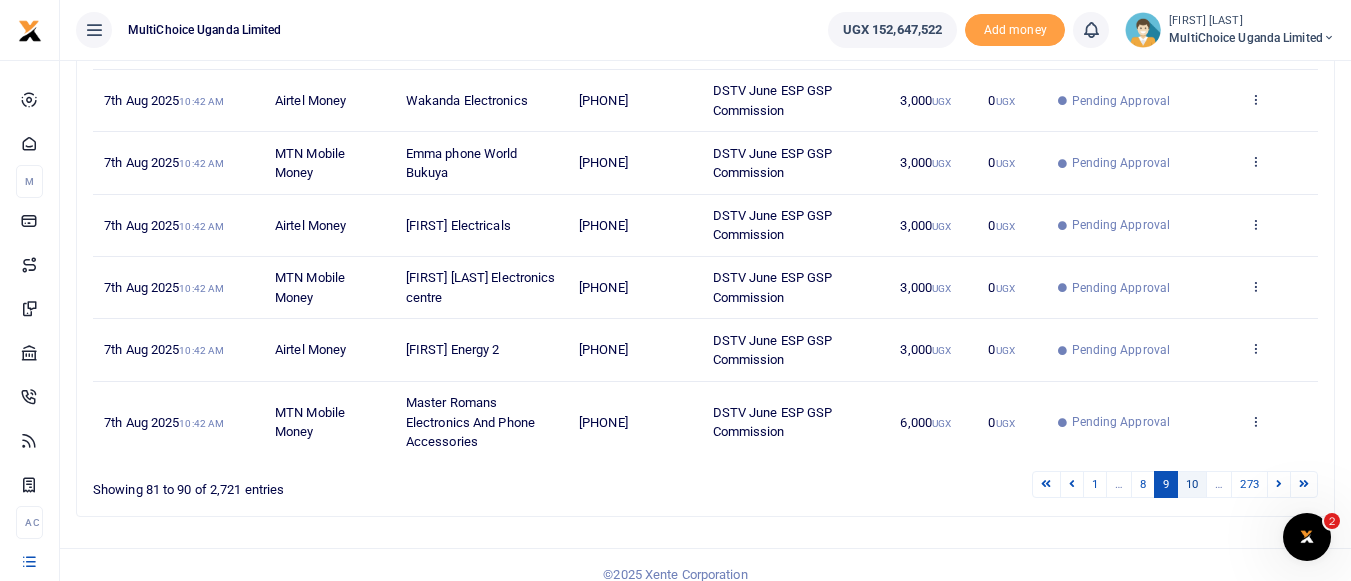click on "10" at bounding box center [1192, 484] 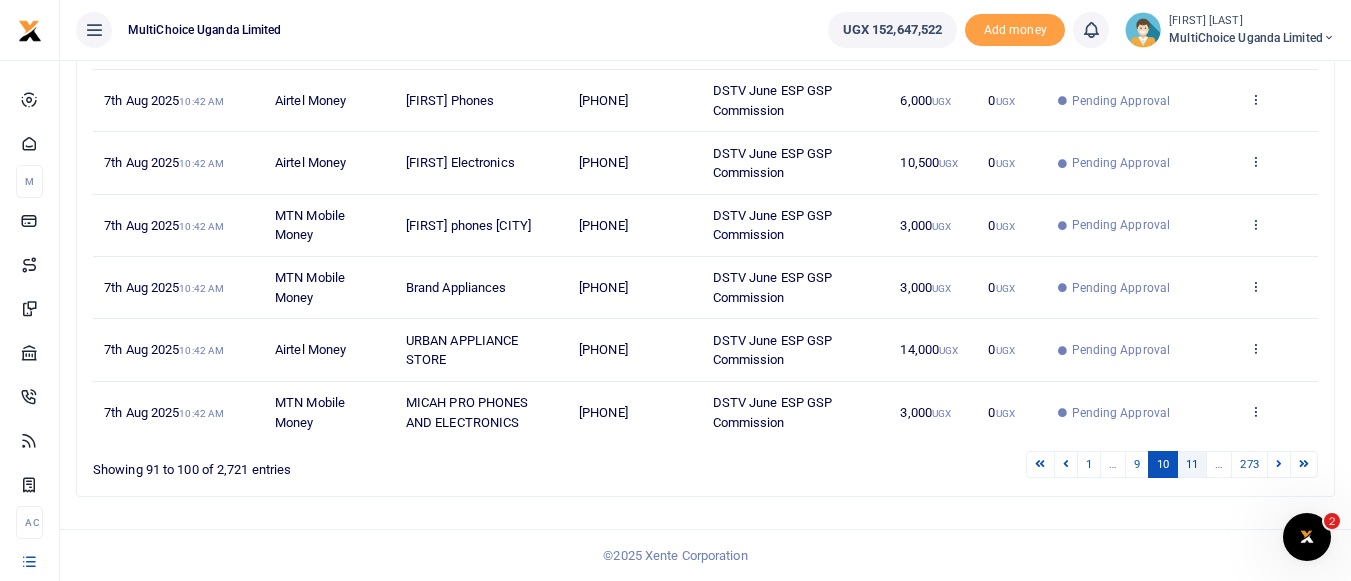 click on "11" at bounding box center [1192, 464] 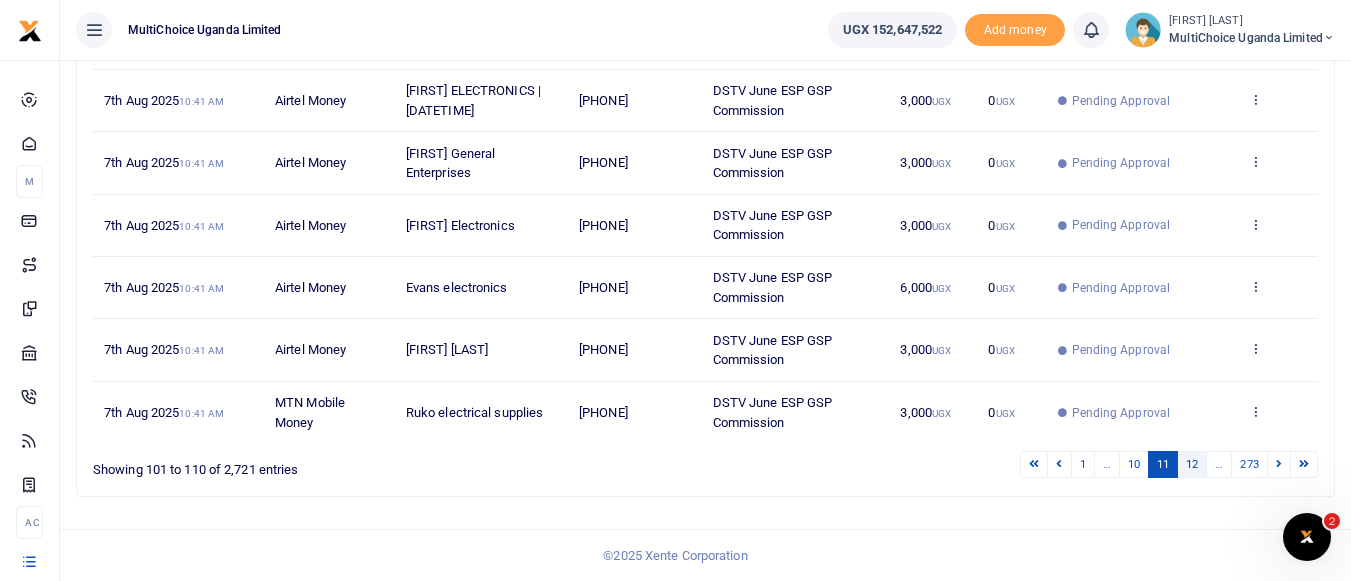 click on "12" at bounding box center (1192, 464) 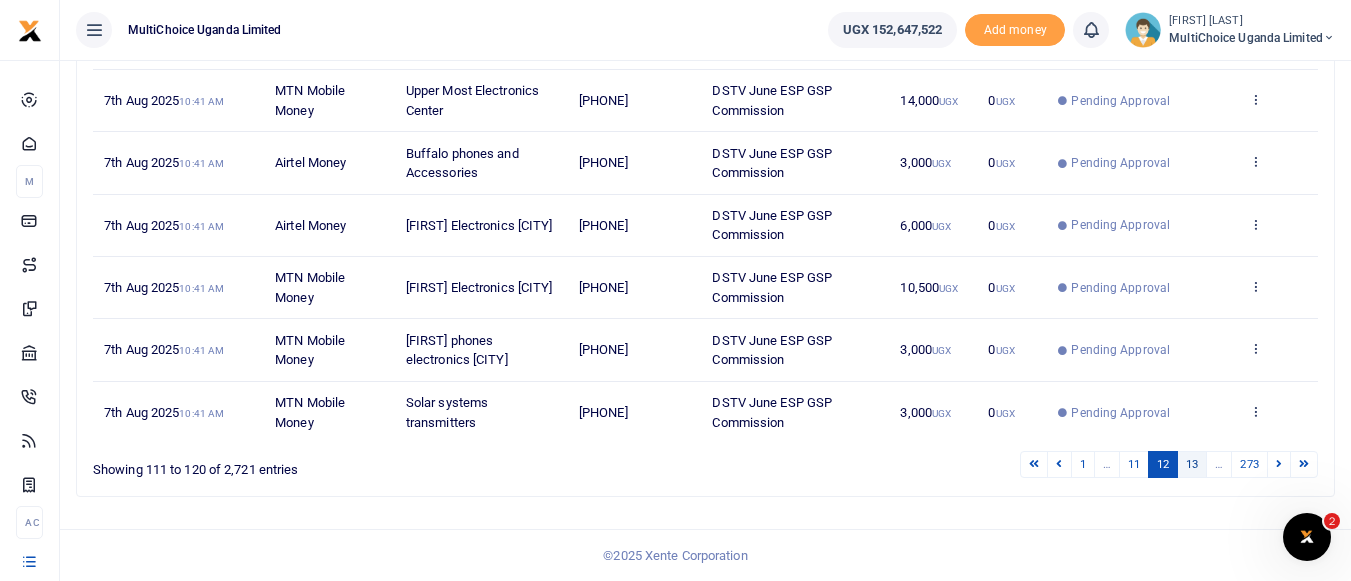 click on "13" at bounding box center [1192, 464] 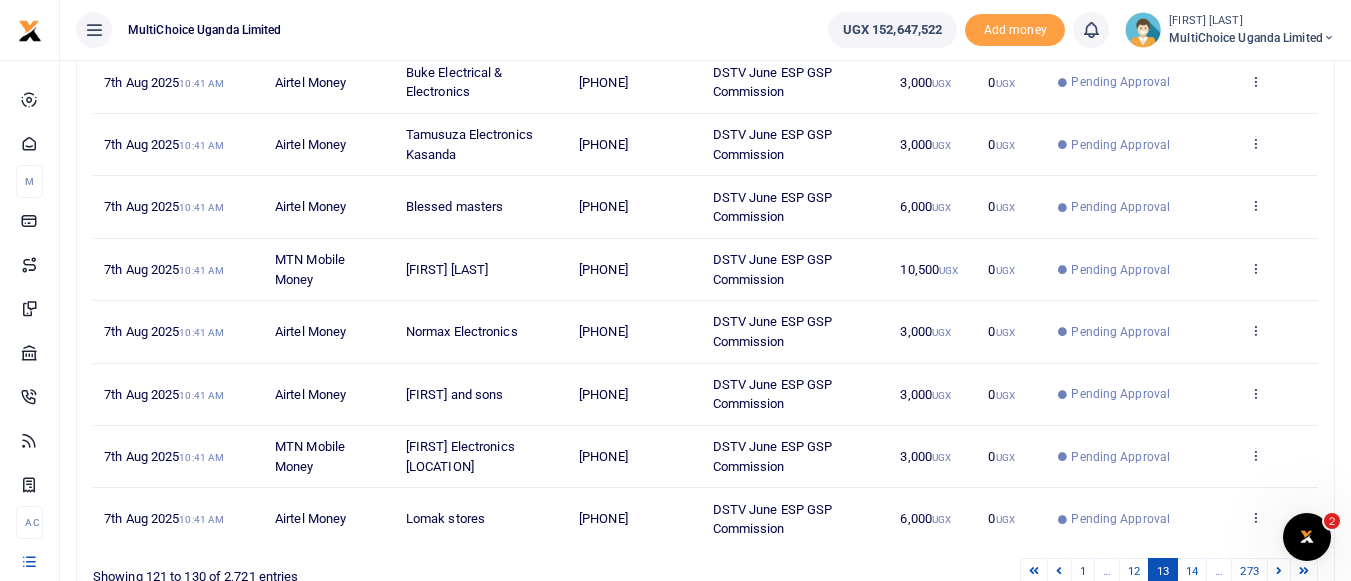scroll, scrollTop: 573, scrollLeft: 0, axis: vertical 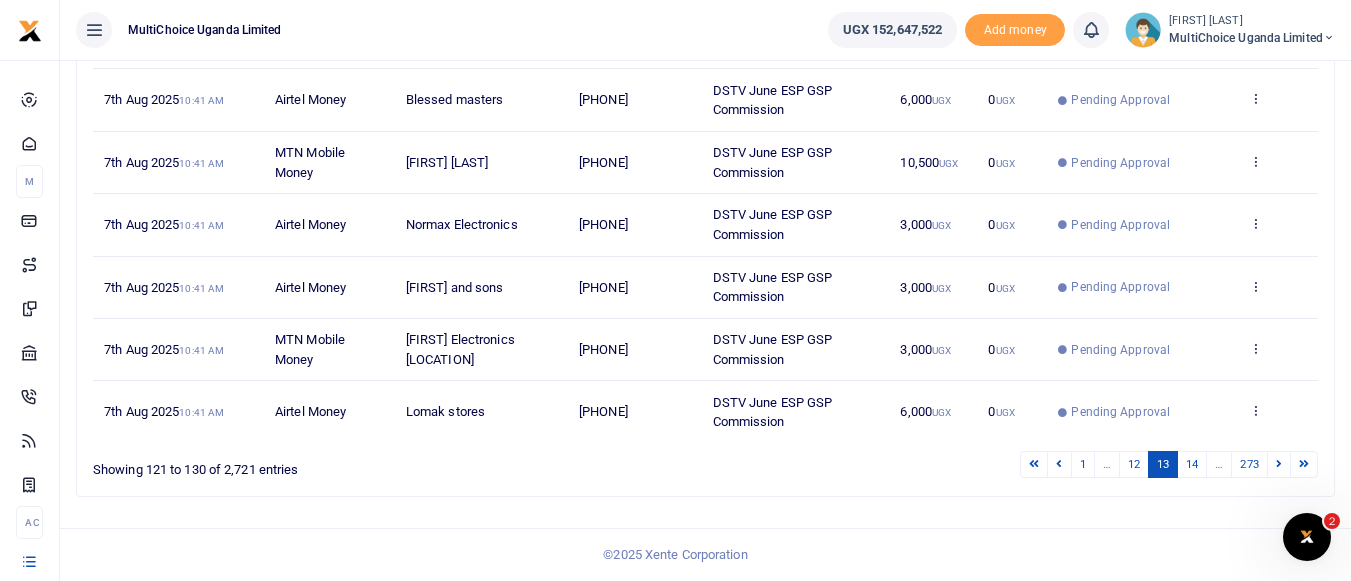 click on "…" at bounding box center (1219, 464) 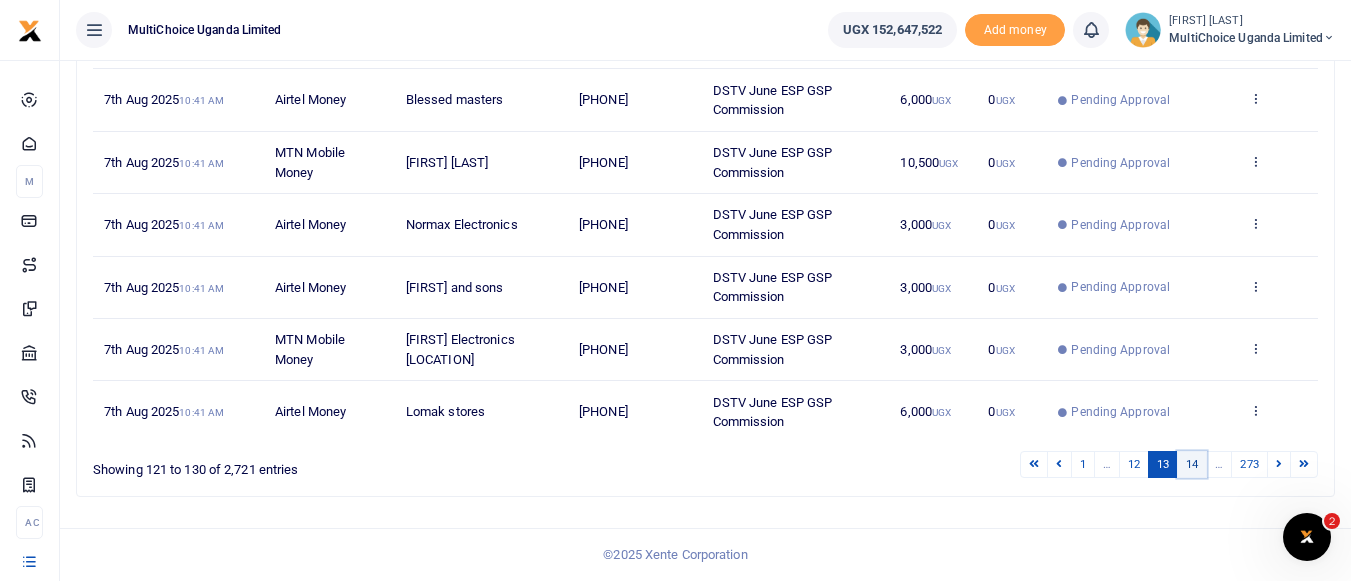 click on "14" at bounding box center (1192, 464) 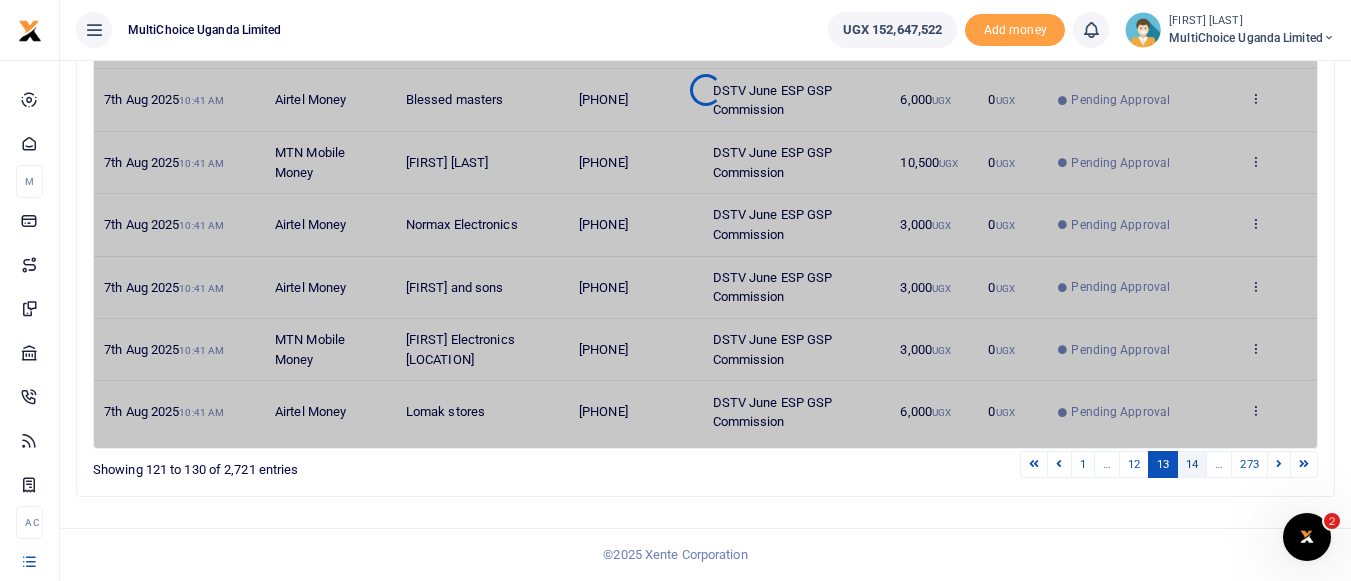 scroll, scrollTop: 553, scrollLeft: 0, axis: vertical 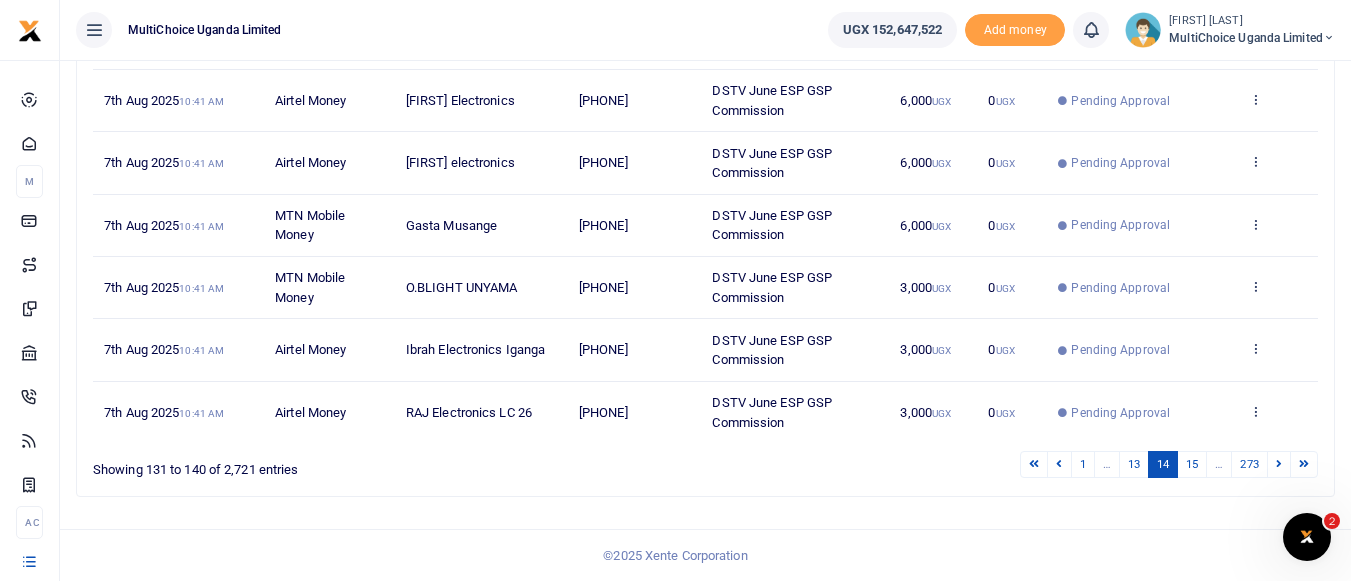 click on "15" at bounding box center [1192, 464] 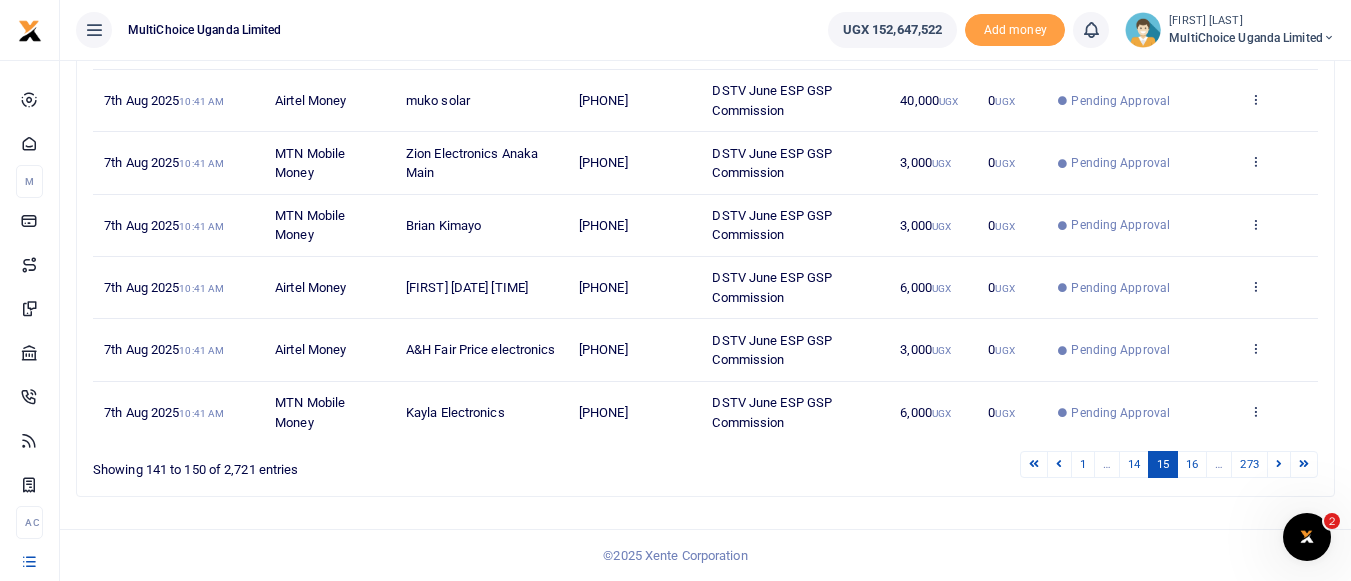 click on "16" at bounding box center [1192, 464] 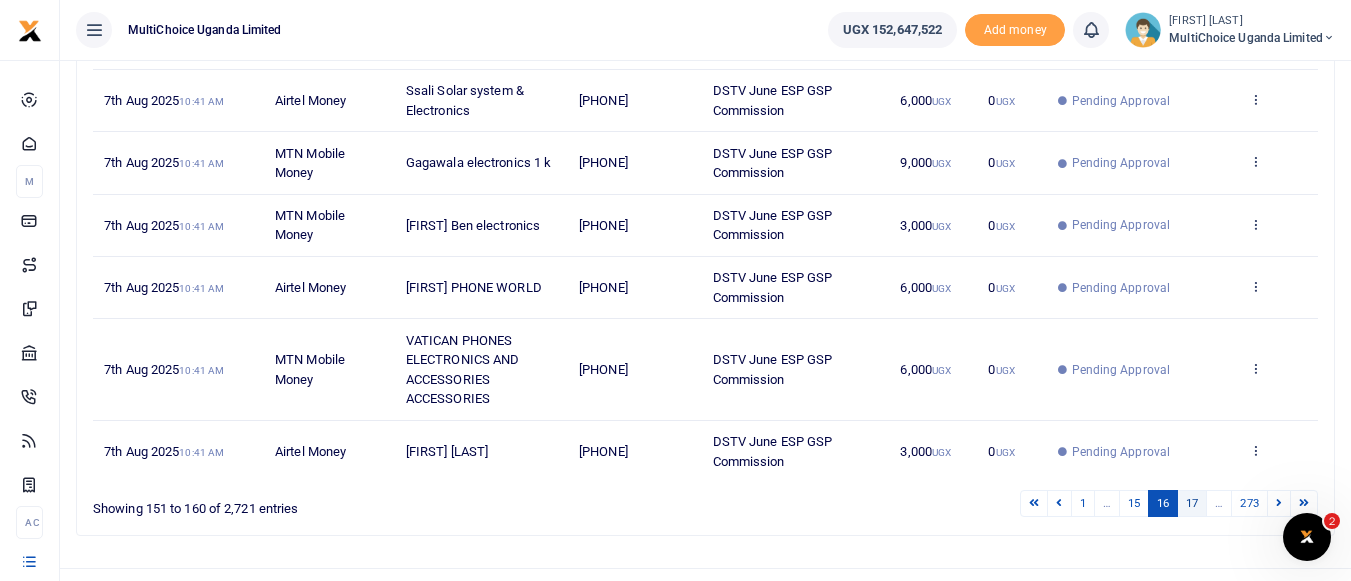 click on "17" at bounding box center (1192, 503) 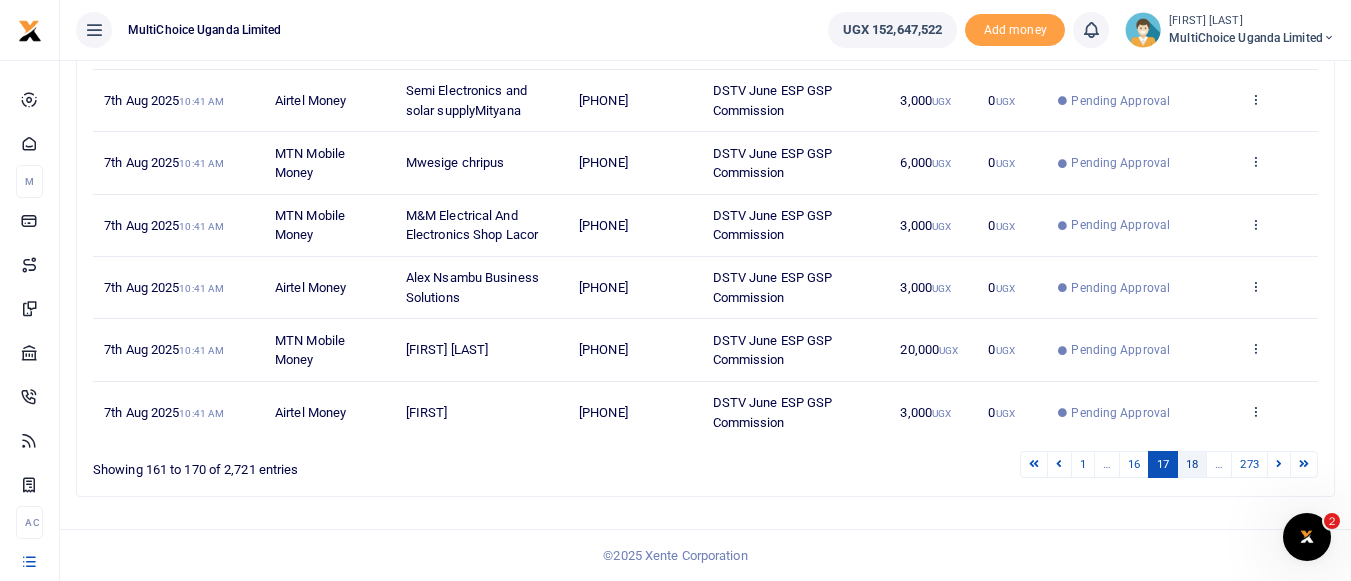 click on "18" at bounding box center [1192, 464] 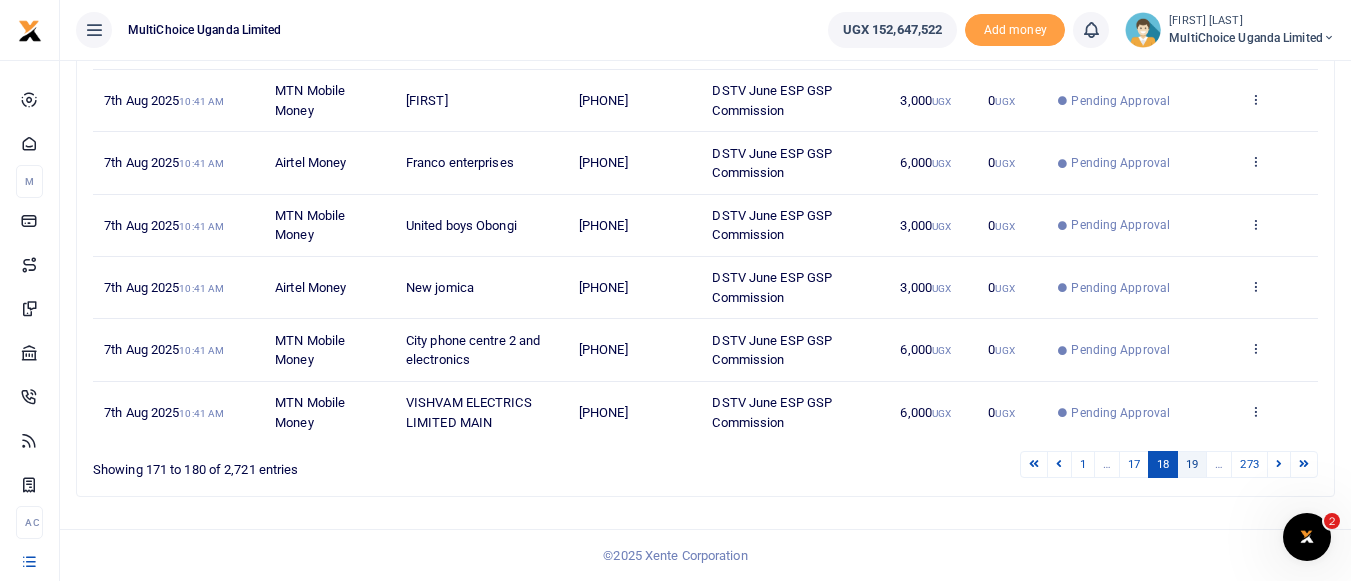 click on "19" at bounding box center [1192, 464] 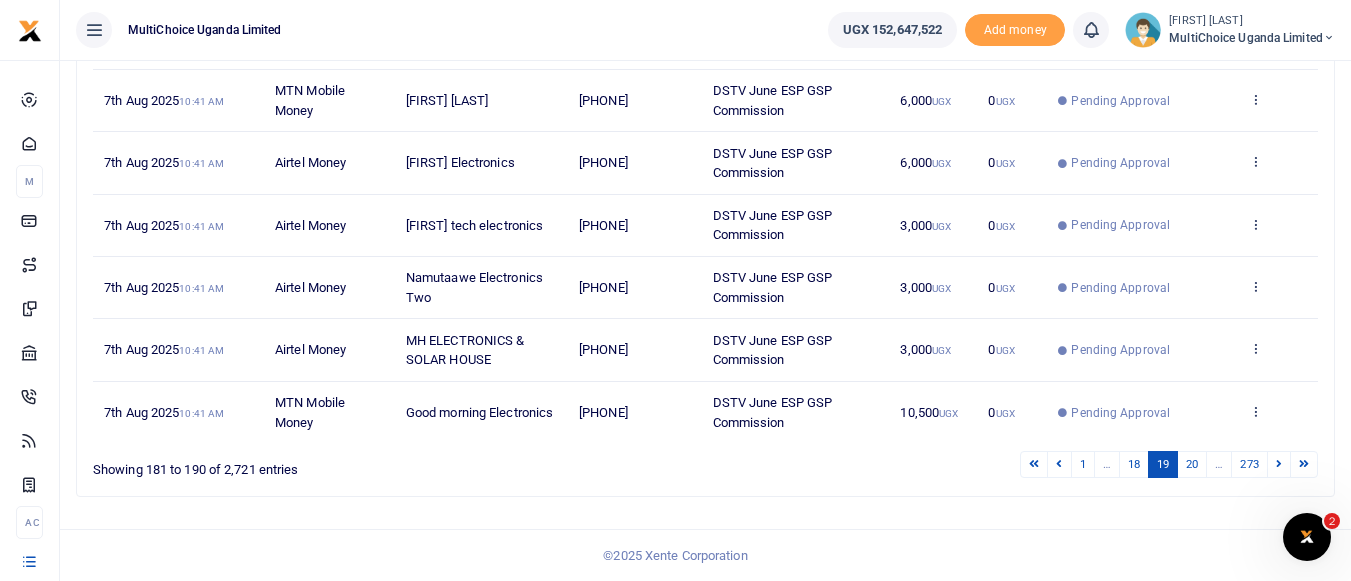 click on "20" at bounding box center (1192, 464) 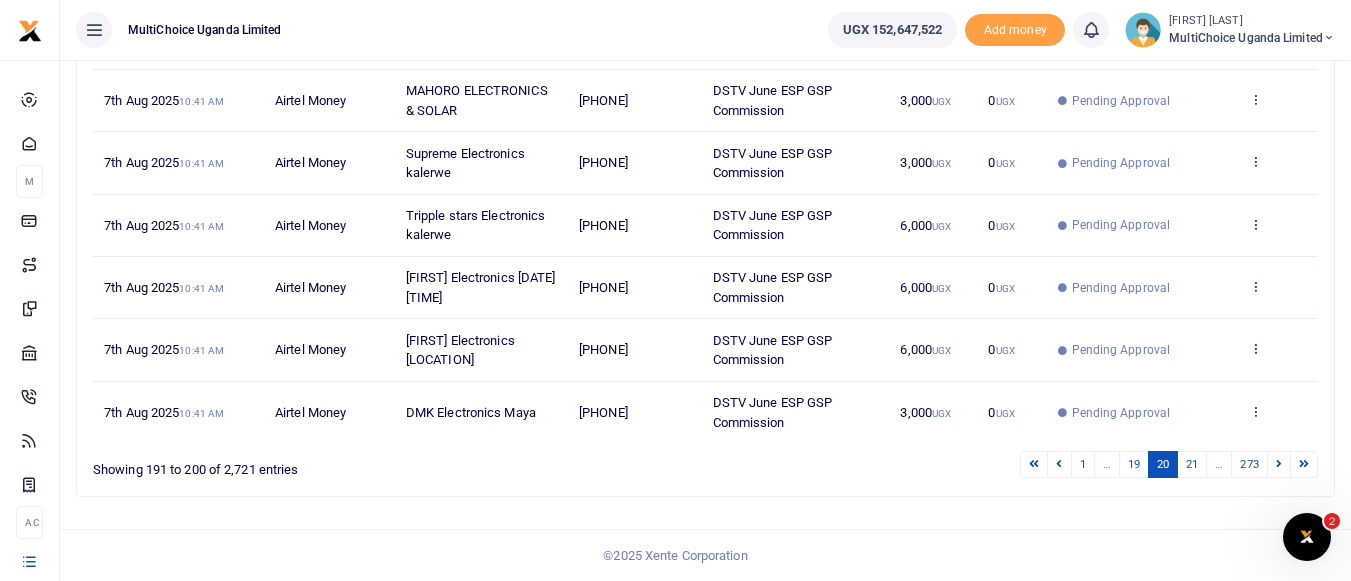 click on "21" at bounding box center (1192, 464) 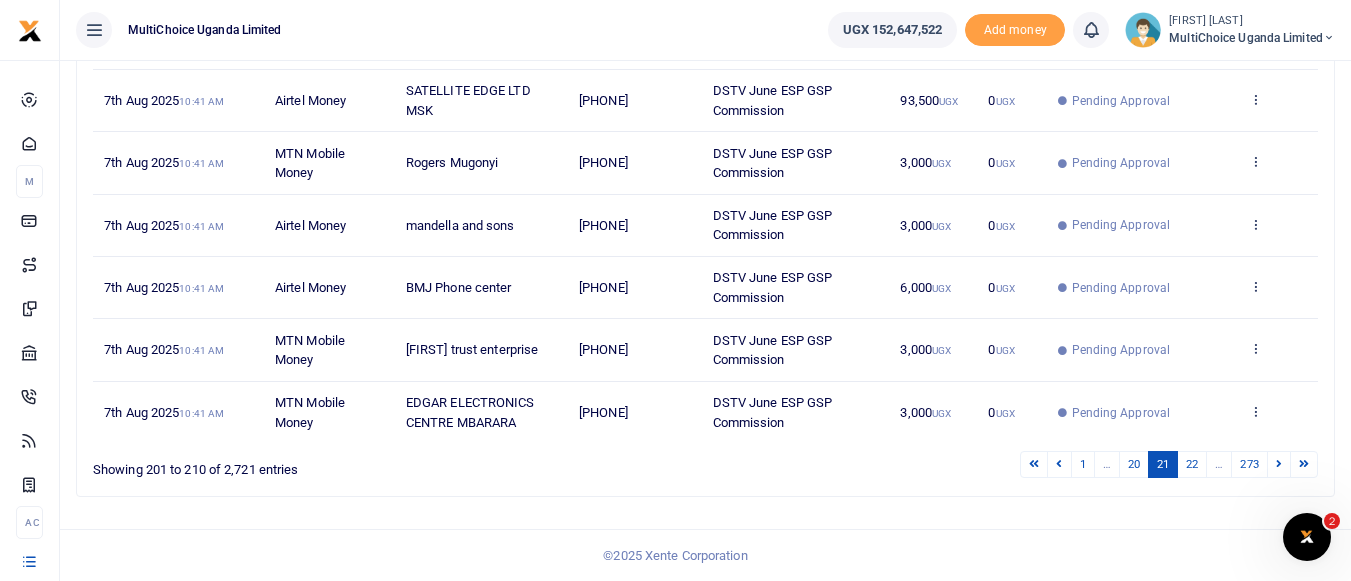 click on "22" at bounding box center (1192, 464) 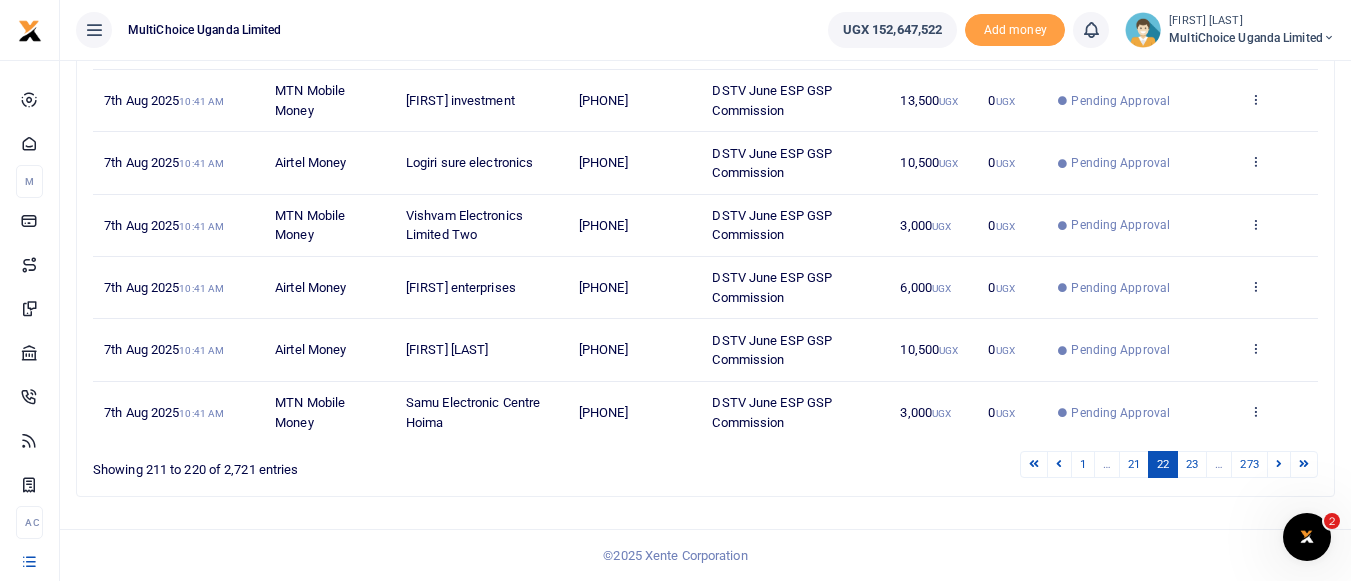 click on "23" at bounding box center [1192, 464] 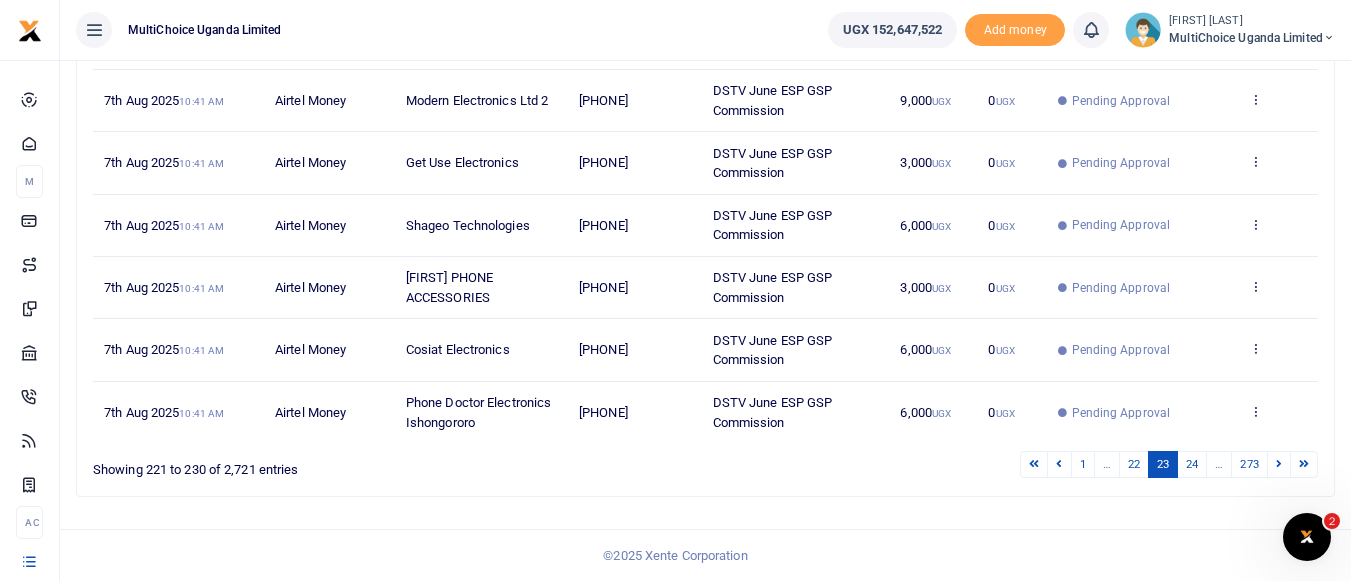 click on "24" at bounding box center [1192, 464] 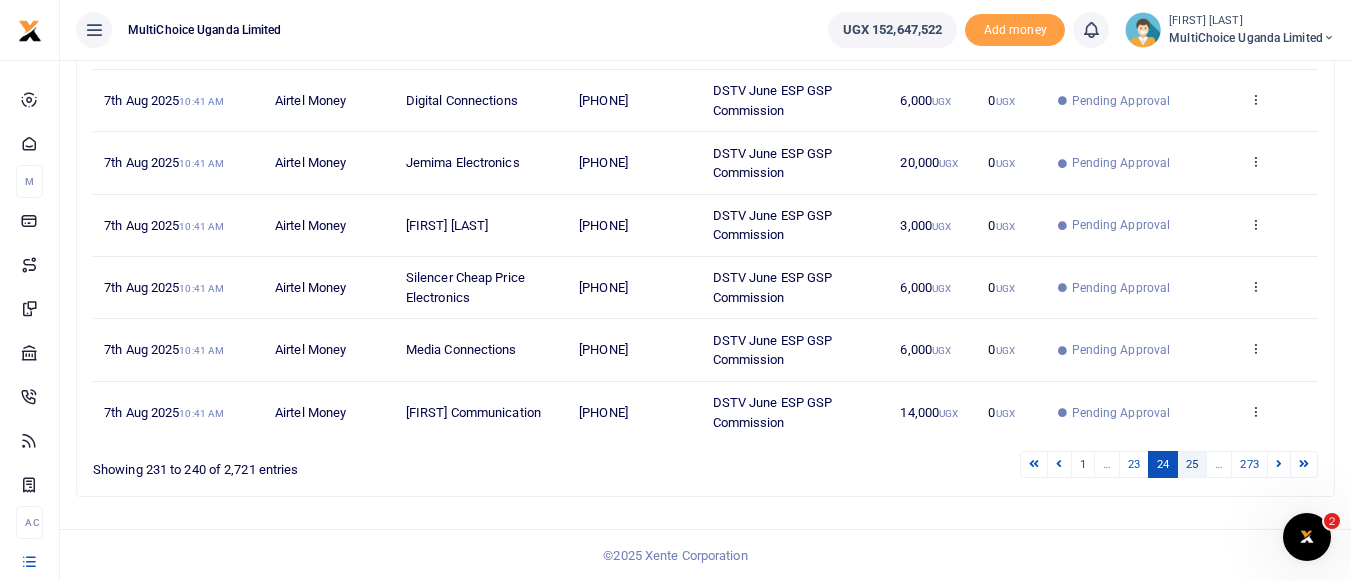 click on "25" at bounding box center (1192, 464) 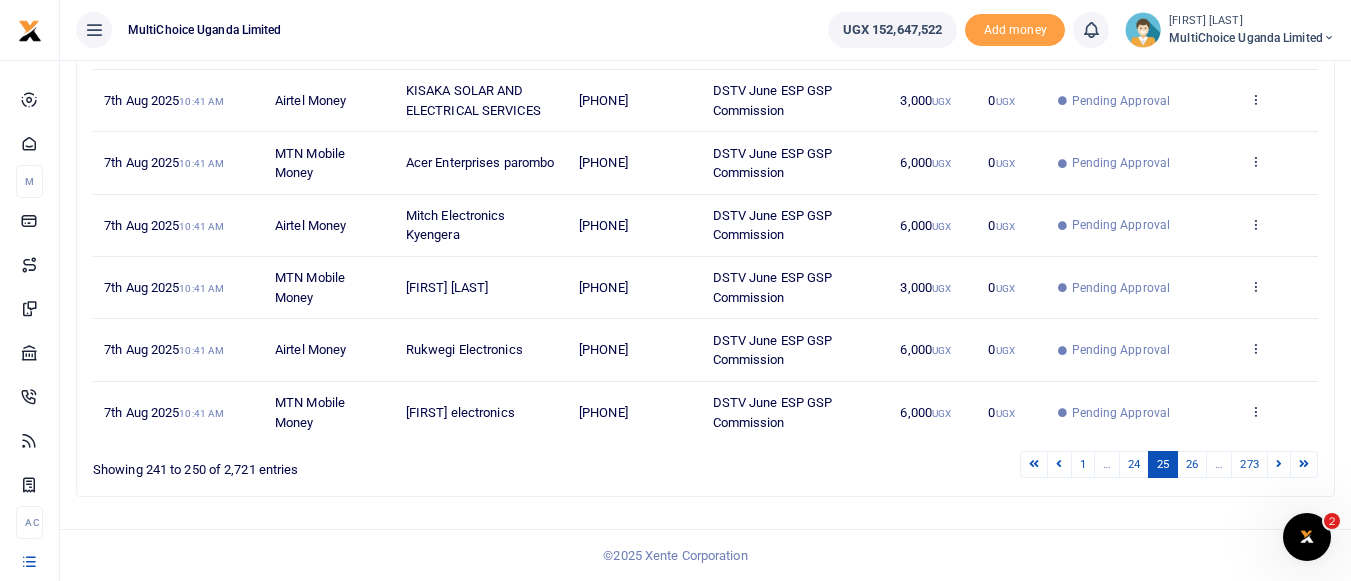 click on "26" at bounding box center [1192, 464] 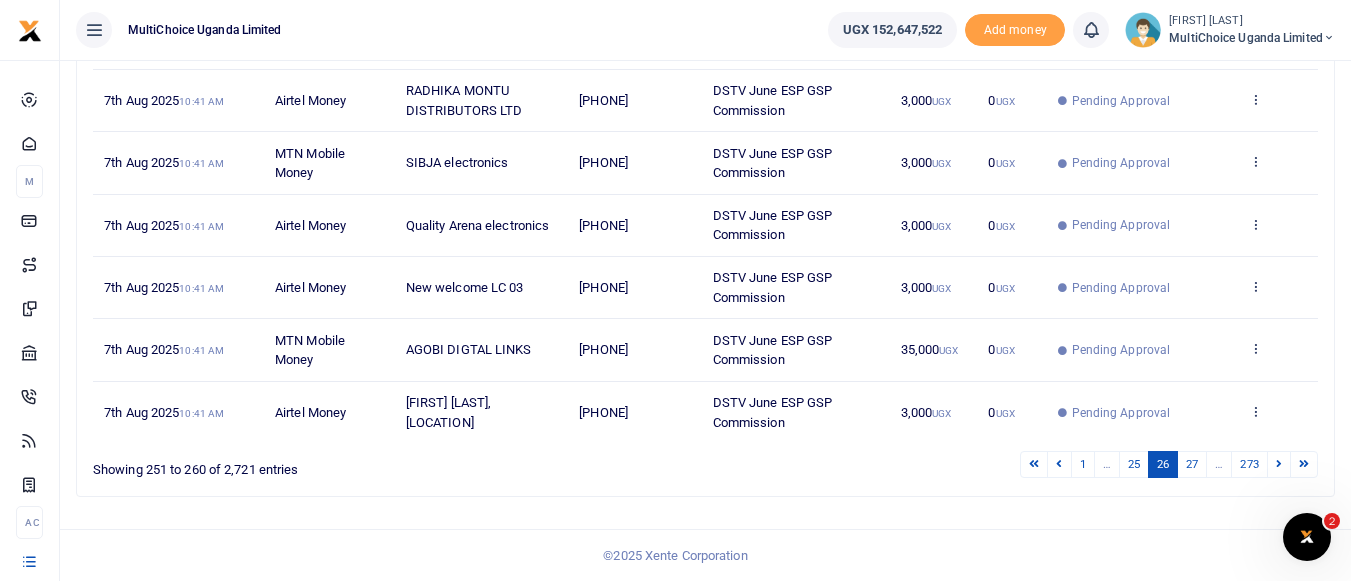click on "27" at bounding box center (1192, 464) 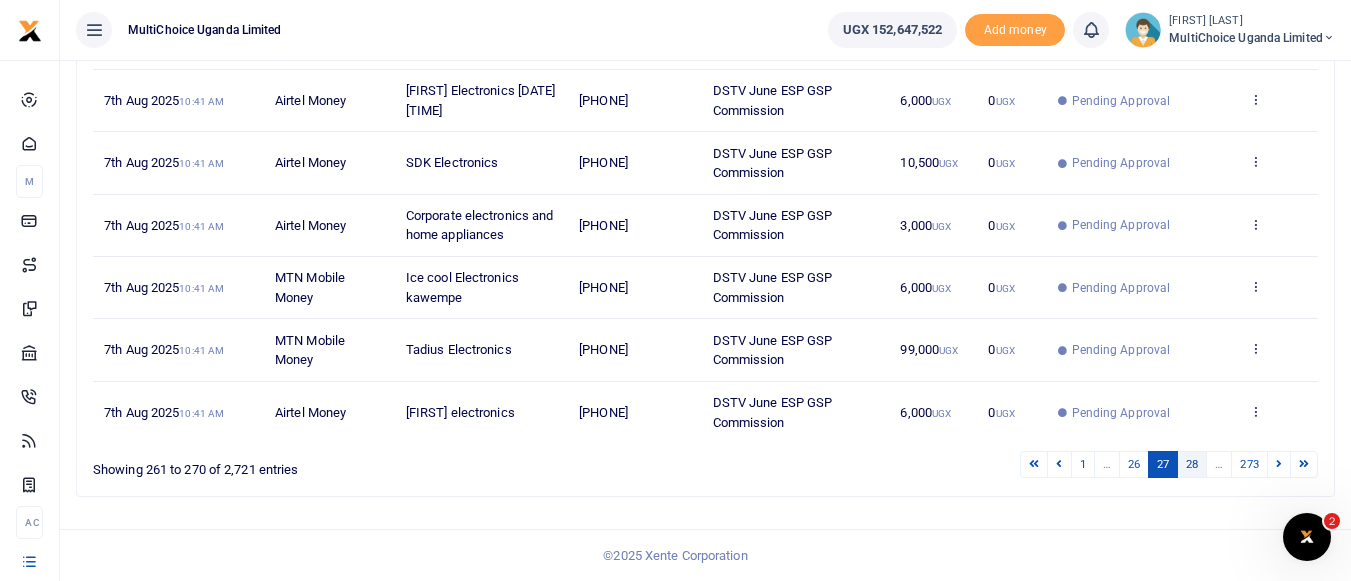 click on "28" at bounding box center (1192, 464) 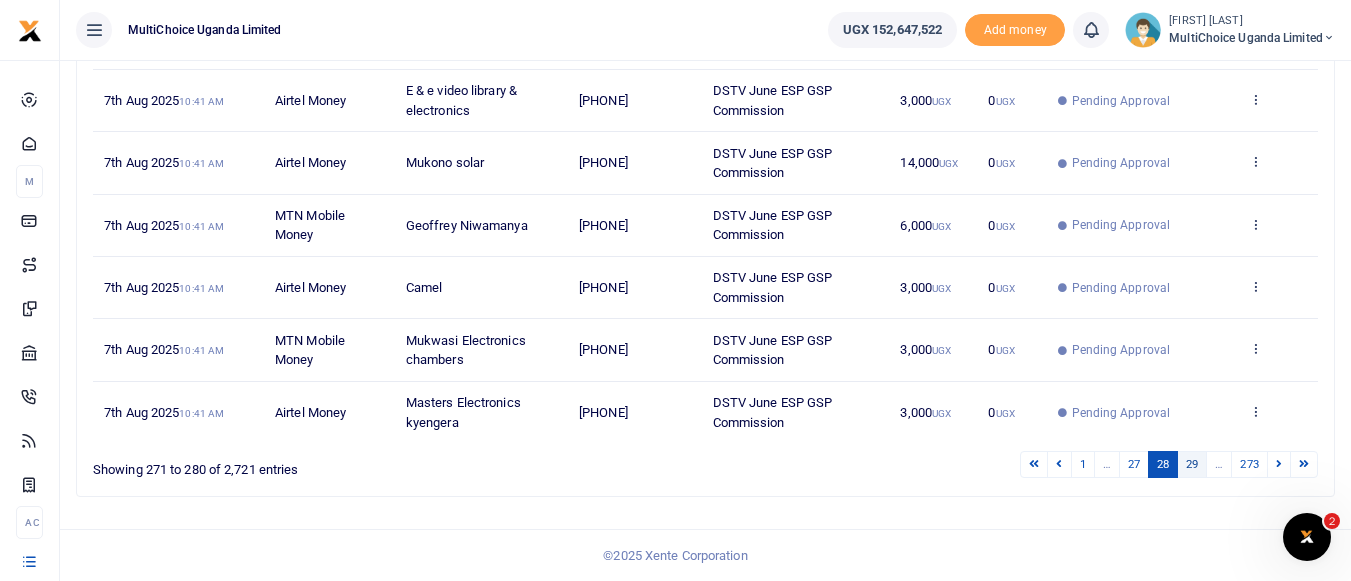 click on "29" at bounding box center [1192, 464] 